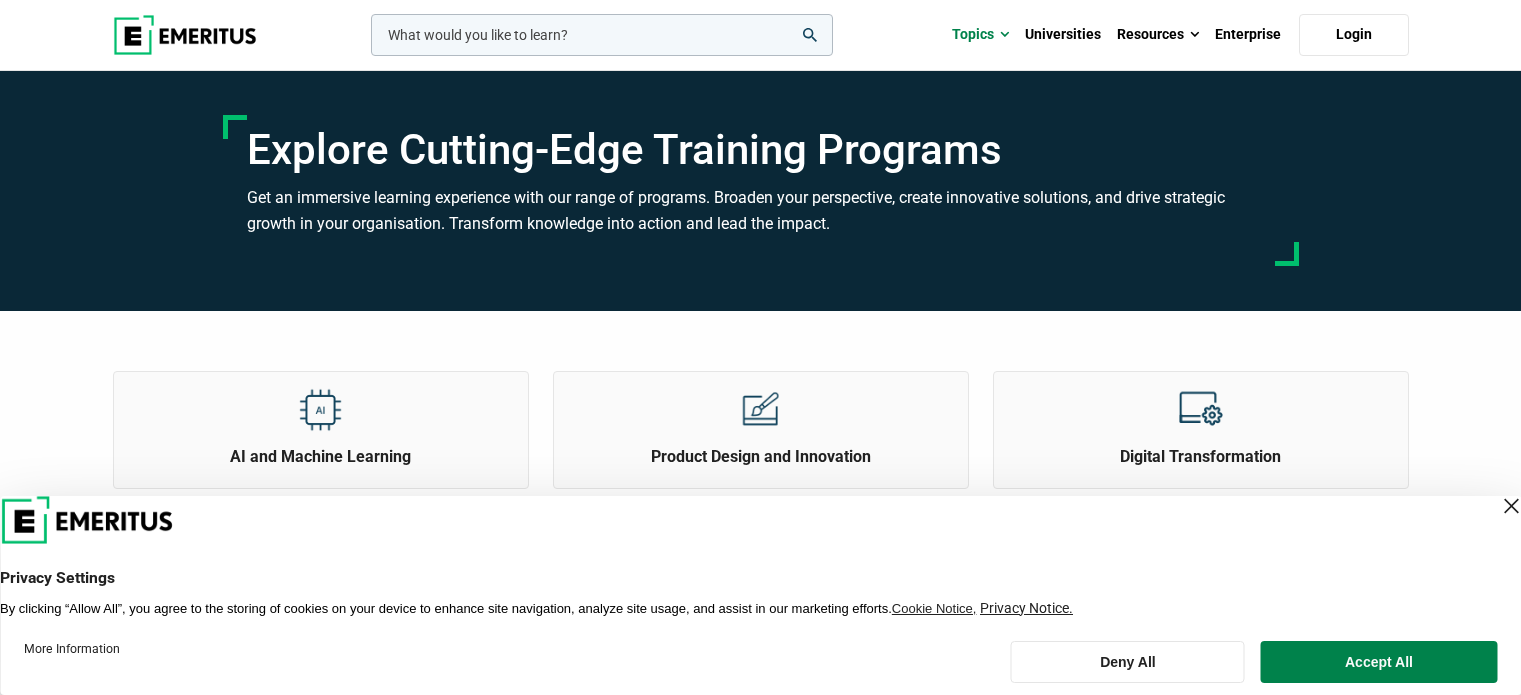scroll, scrollTop: 0, scrollLeft: 0, axis: both 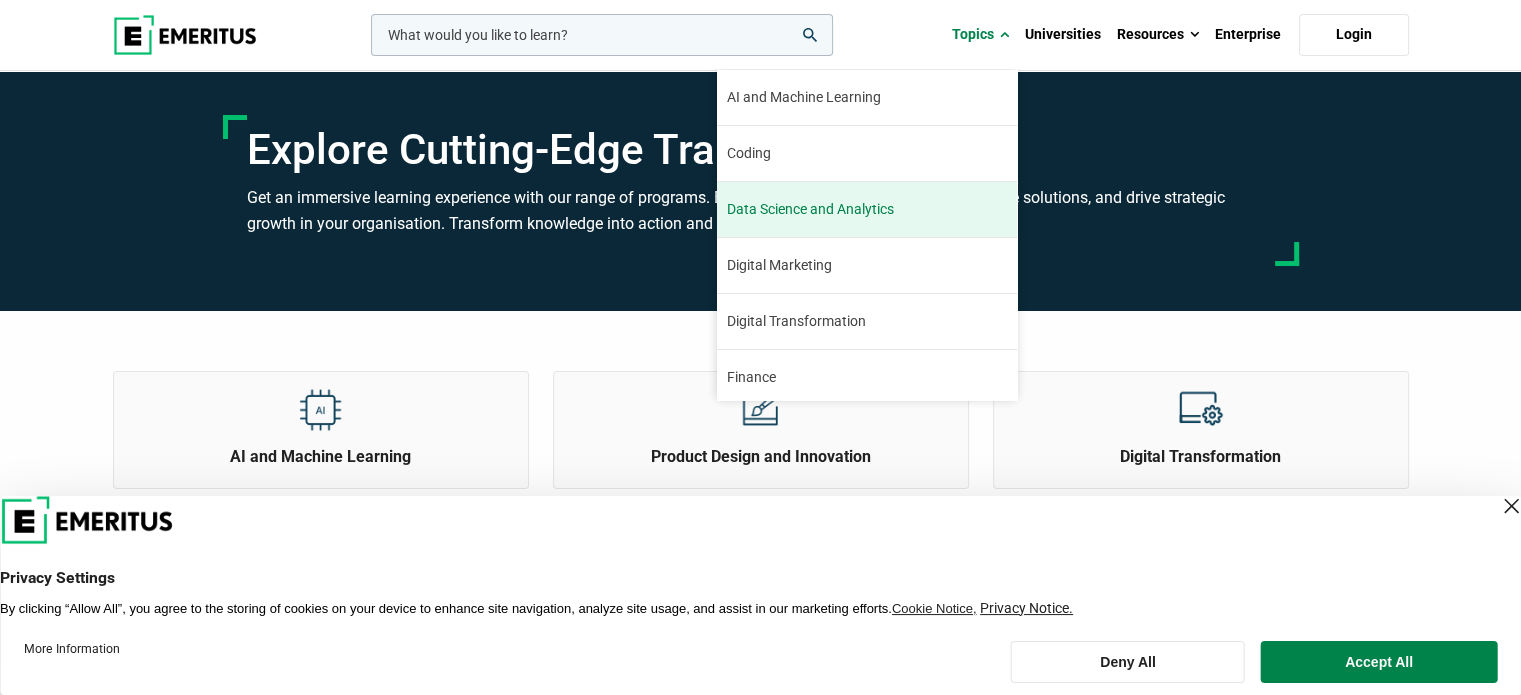 click on "Data Science and Analytics" at bounding box center [867, 209] 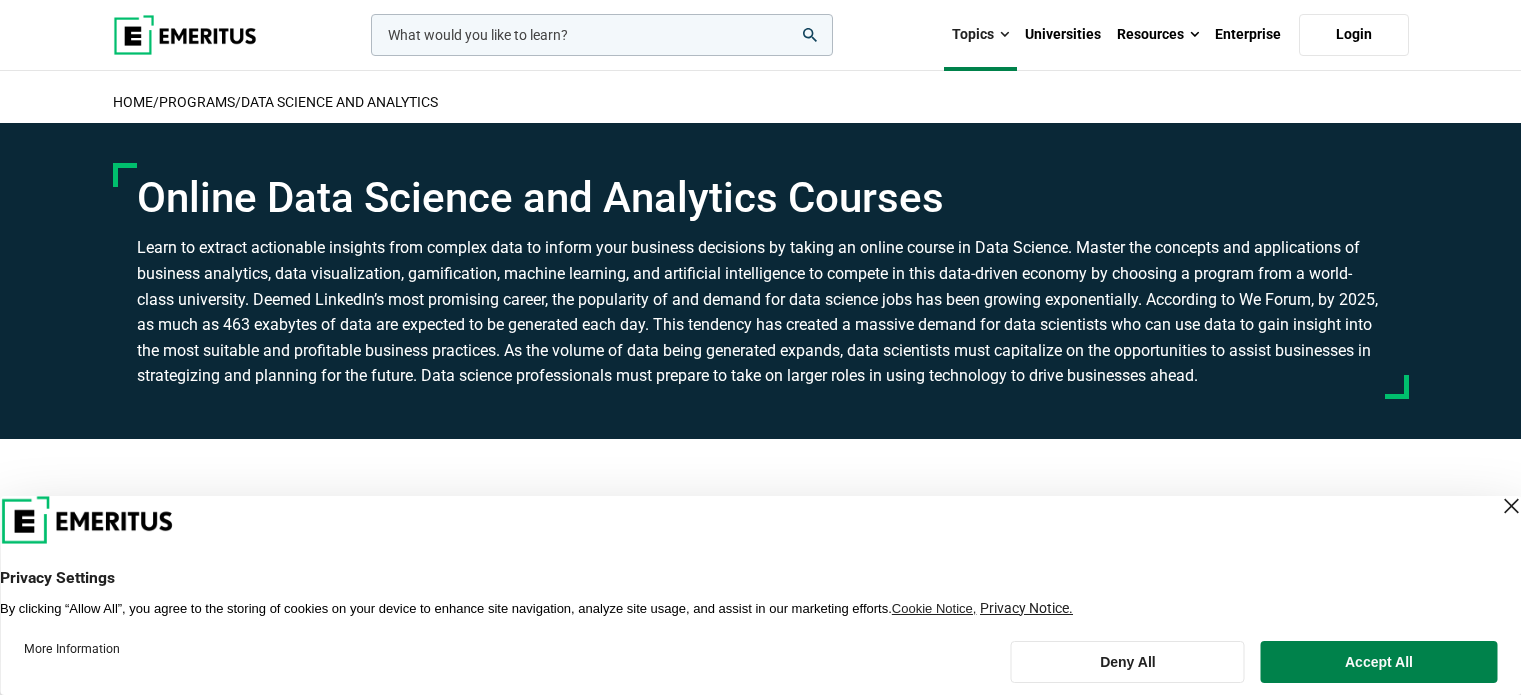 scroll, scrollTop: 104, scrollLeft: 0, axis: vertical 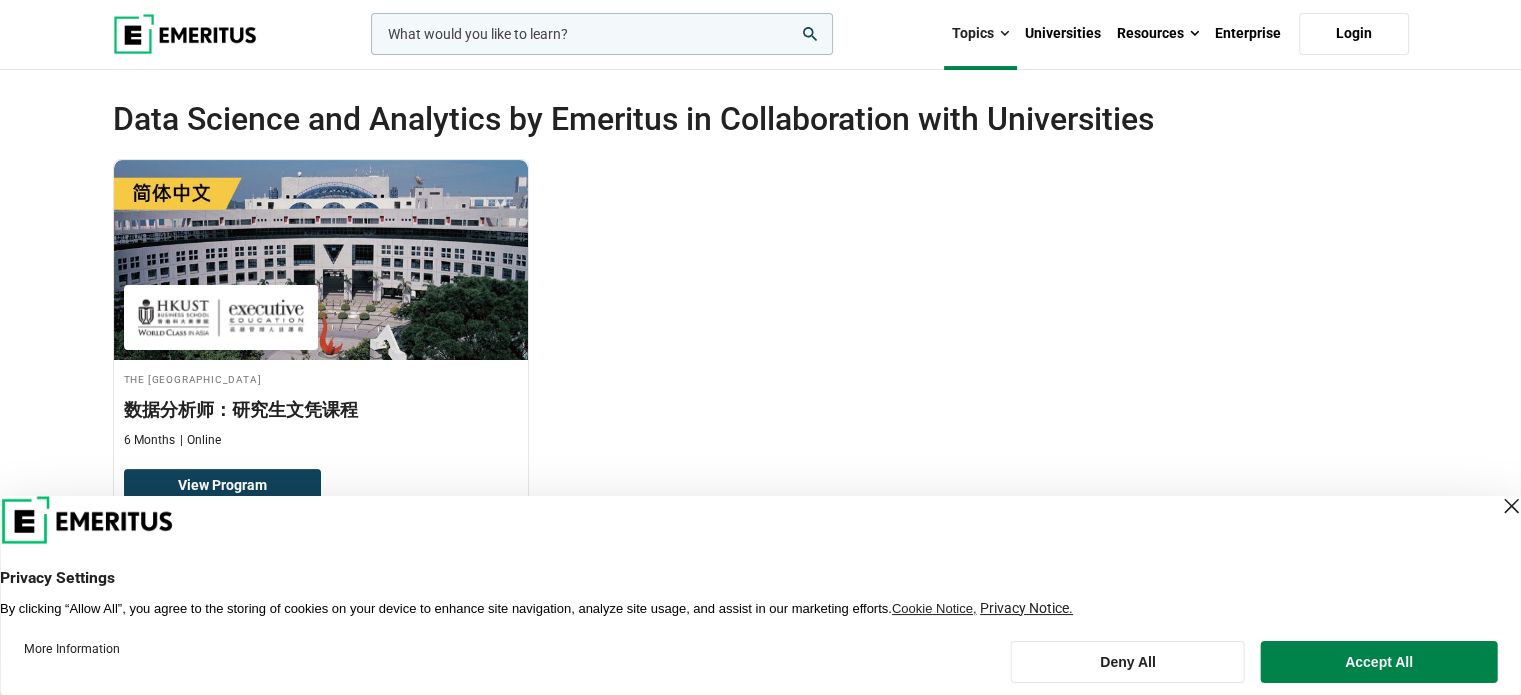 click at bounding box center (1511, 506) 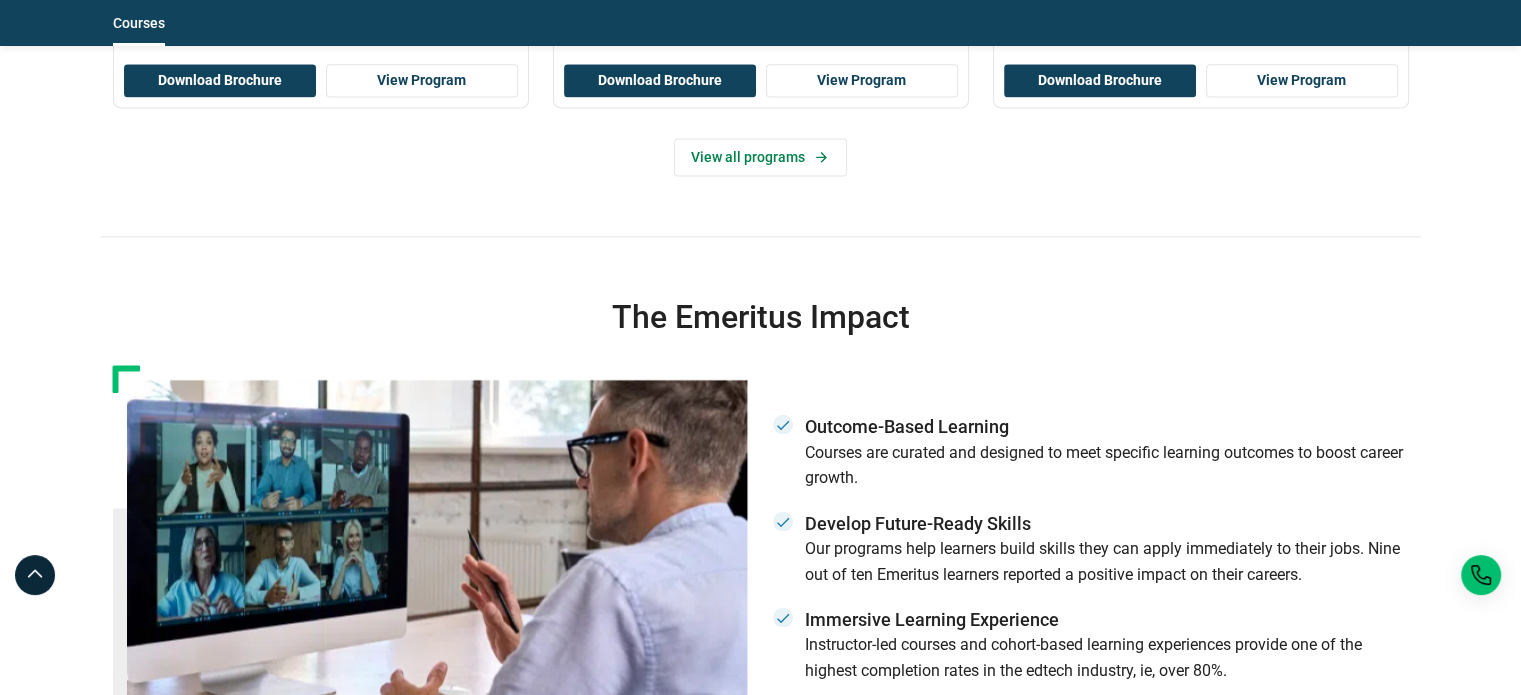 scroll, scrollTop: 2700, scrollLeft: 0, axis: vertical 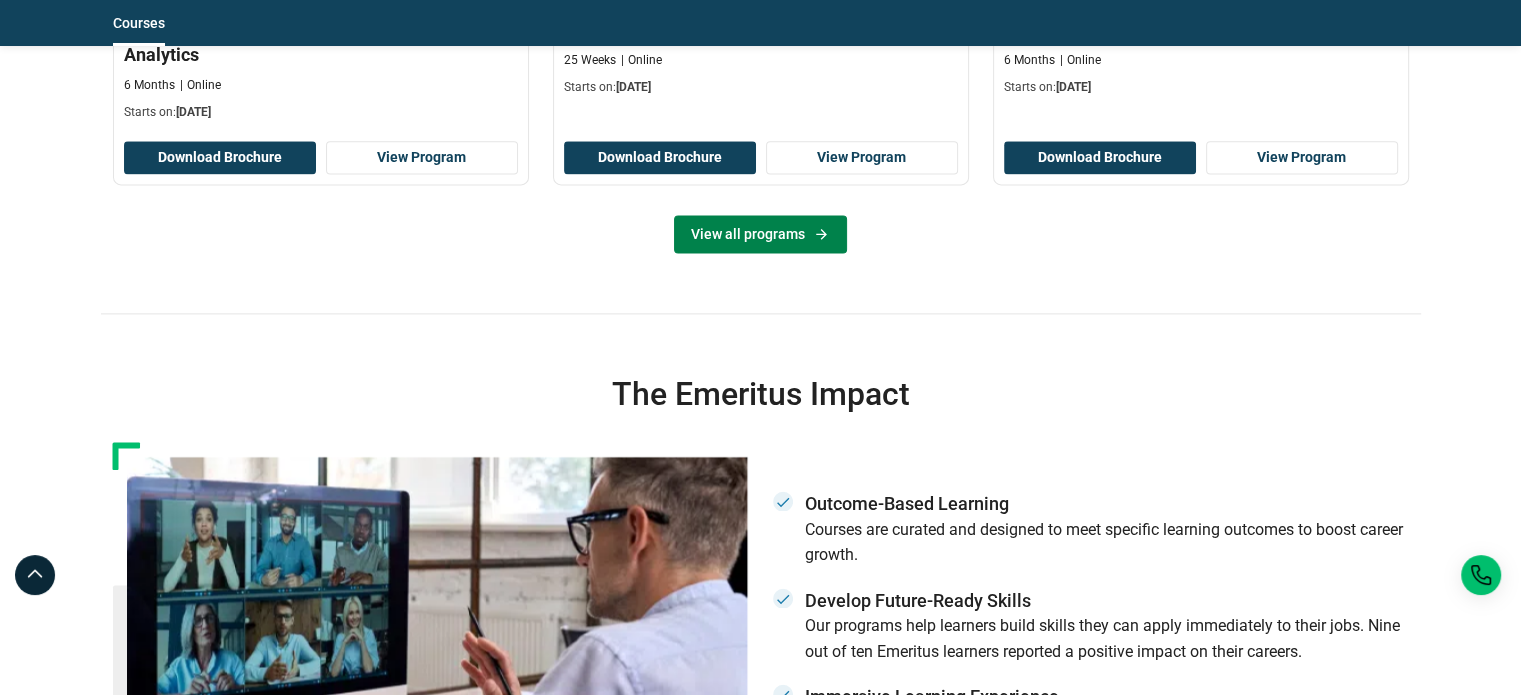 click on "View all programs" at bounding box center [760, 234] 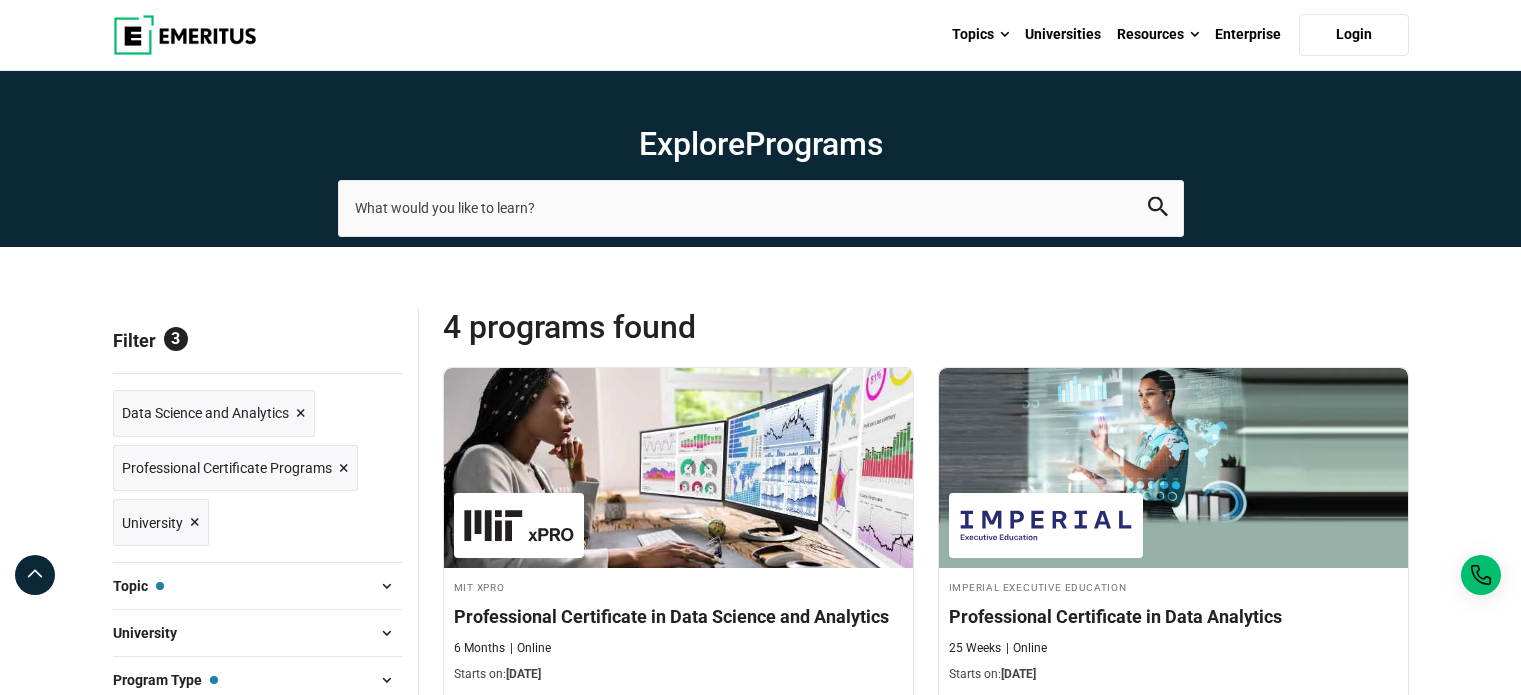 scroll, scrollTop: 0, scrollLeft: 0, axis: both 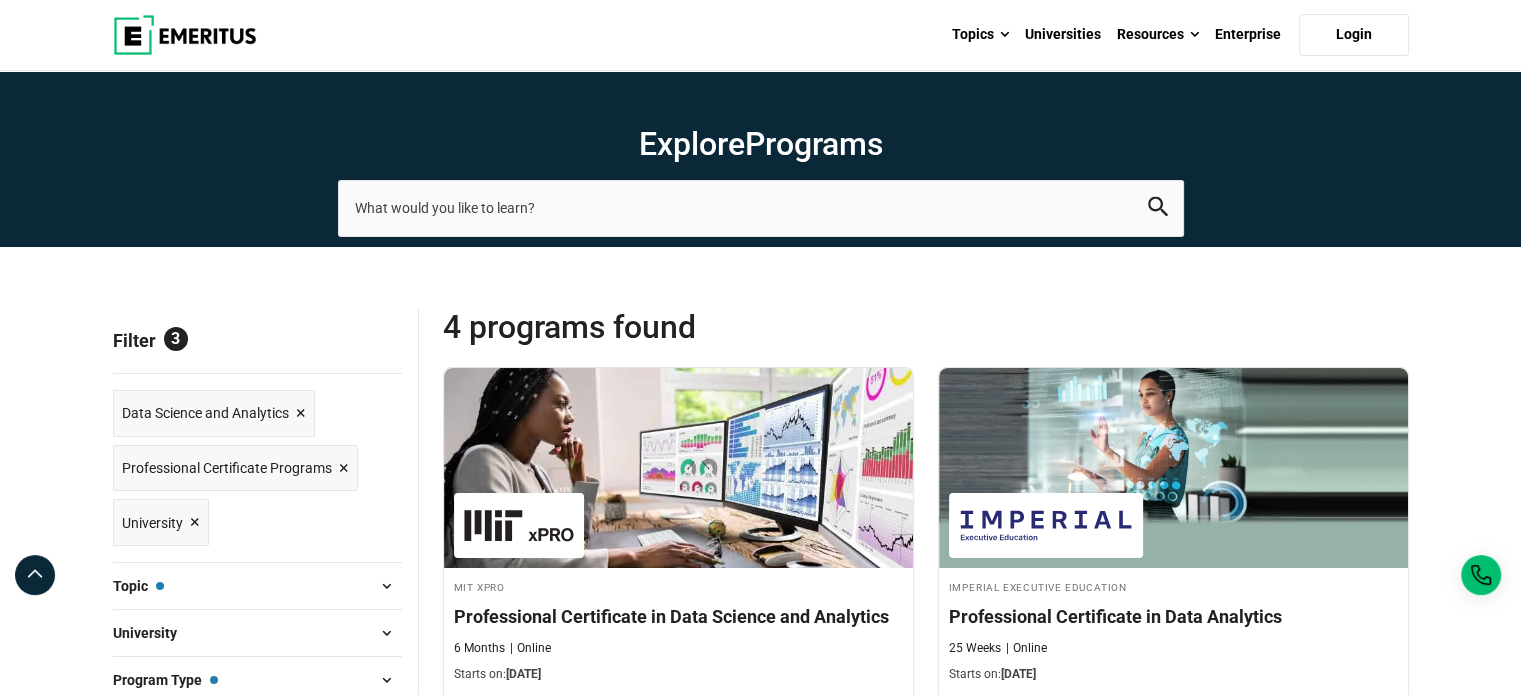 click on "Explore
Programs
leadership marketing project management data science product management" at bounding box center [760, 159] 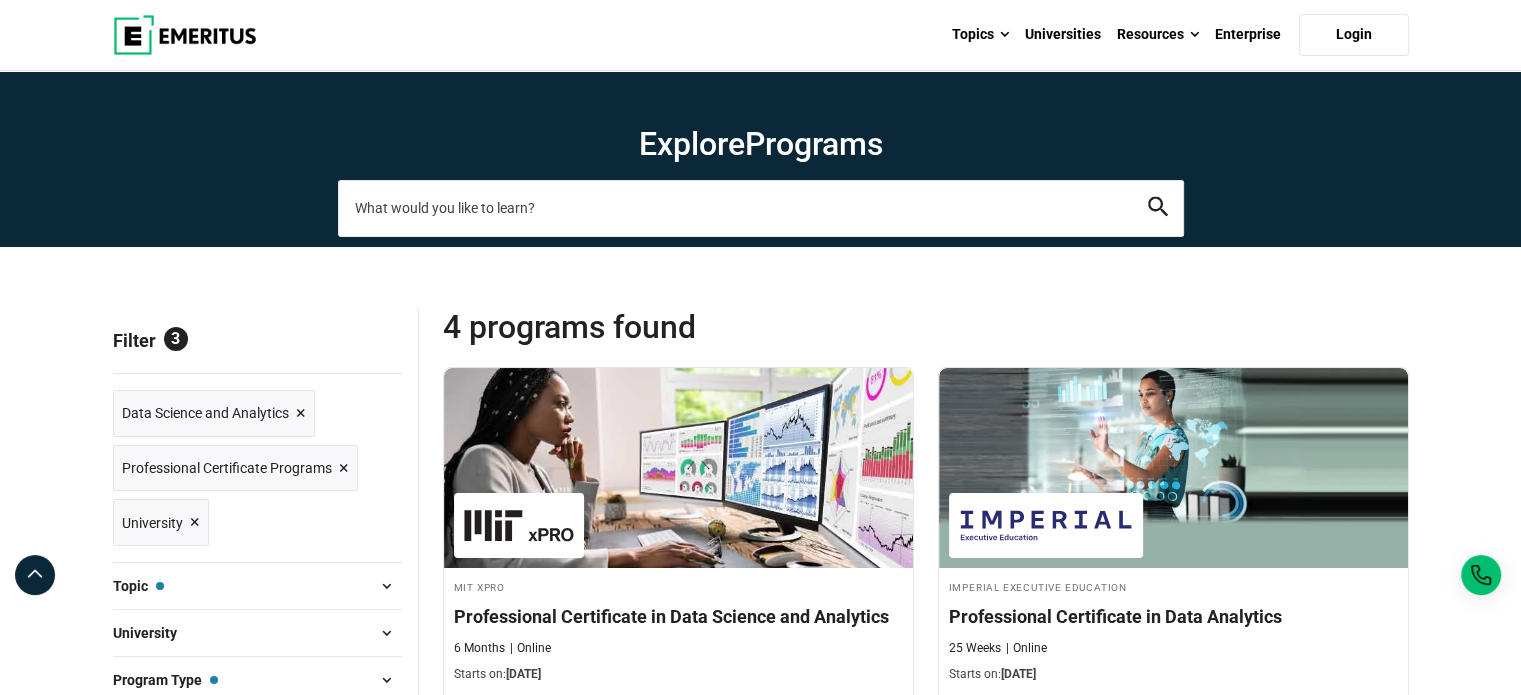 click at bounding box center [761, 208] 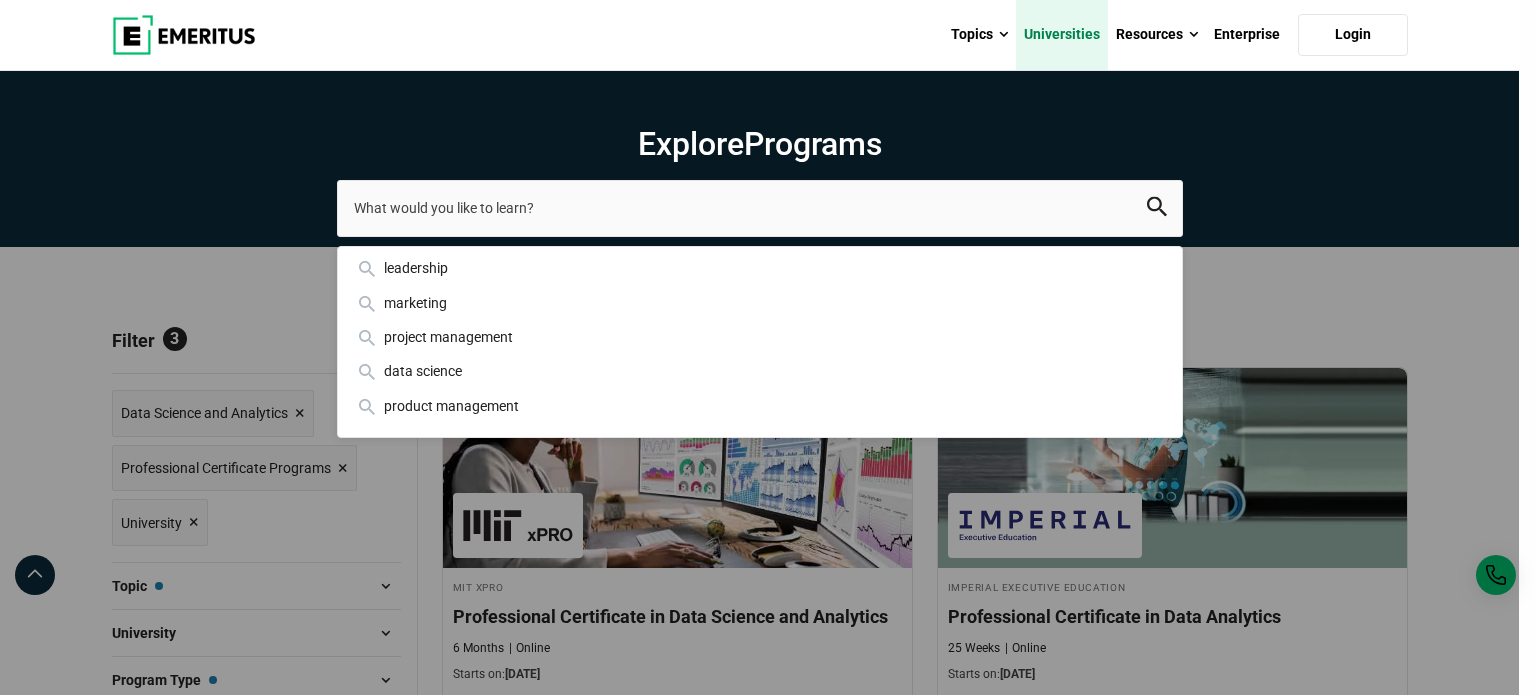 click on "Universities" at bounding box center (1062, 35) 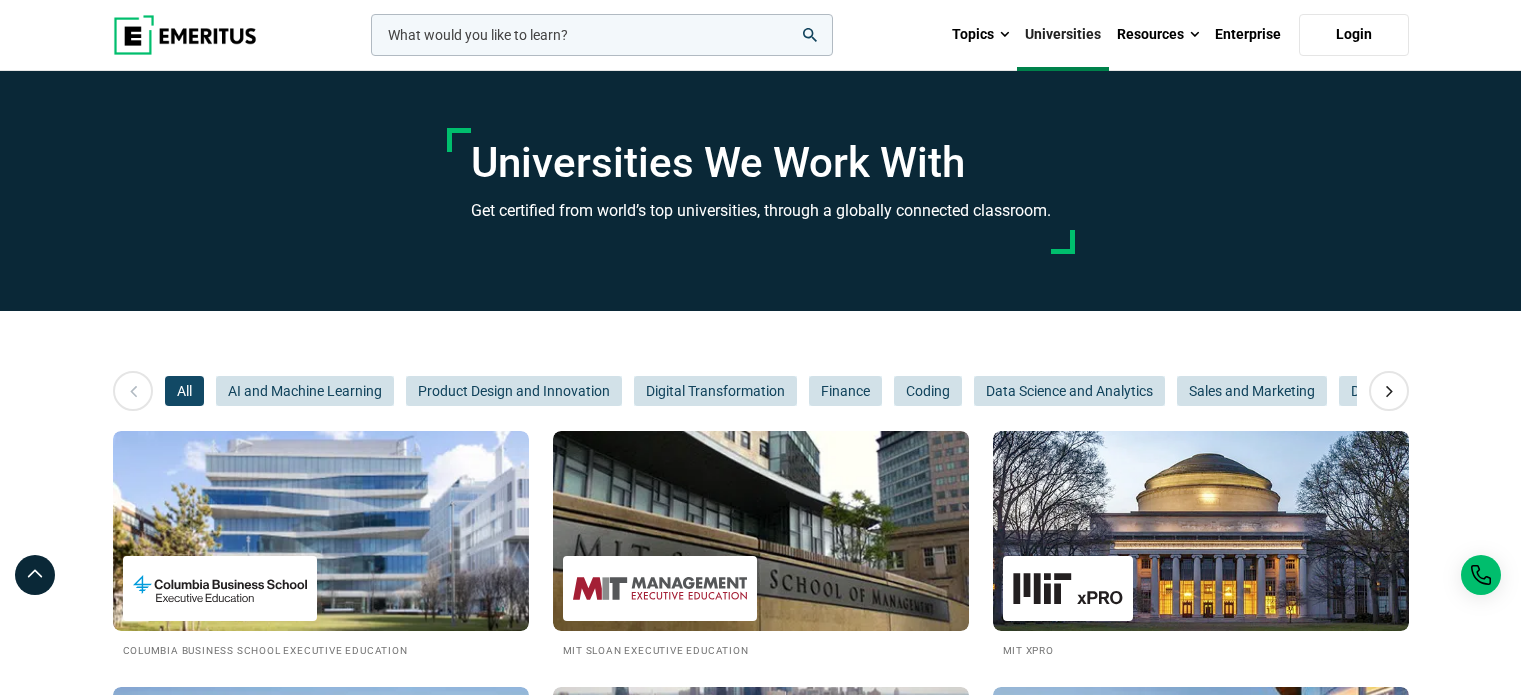 scroll, scrollTop: 8, scrollLeft: 0, axis: vertical 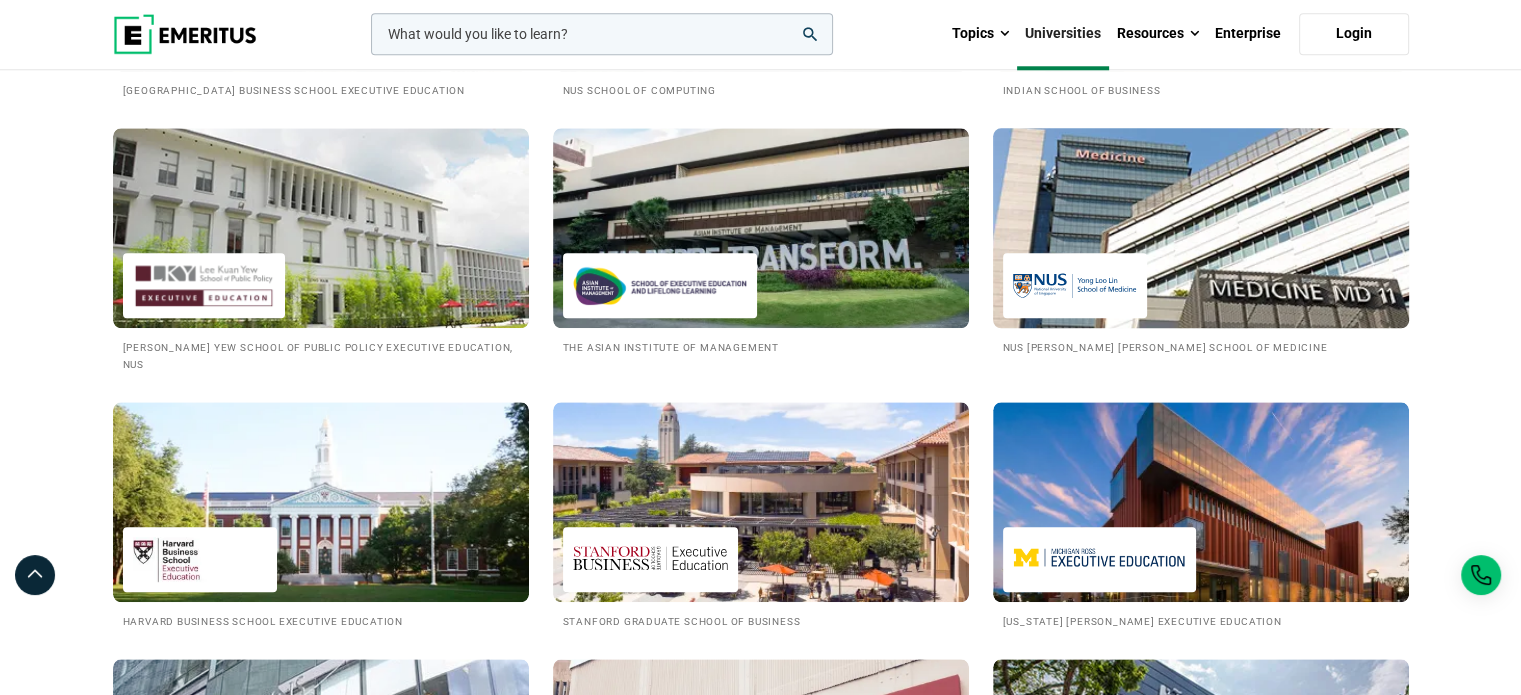 click at bounding box center [1201, 228] 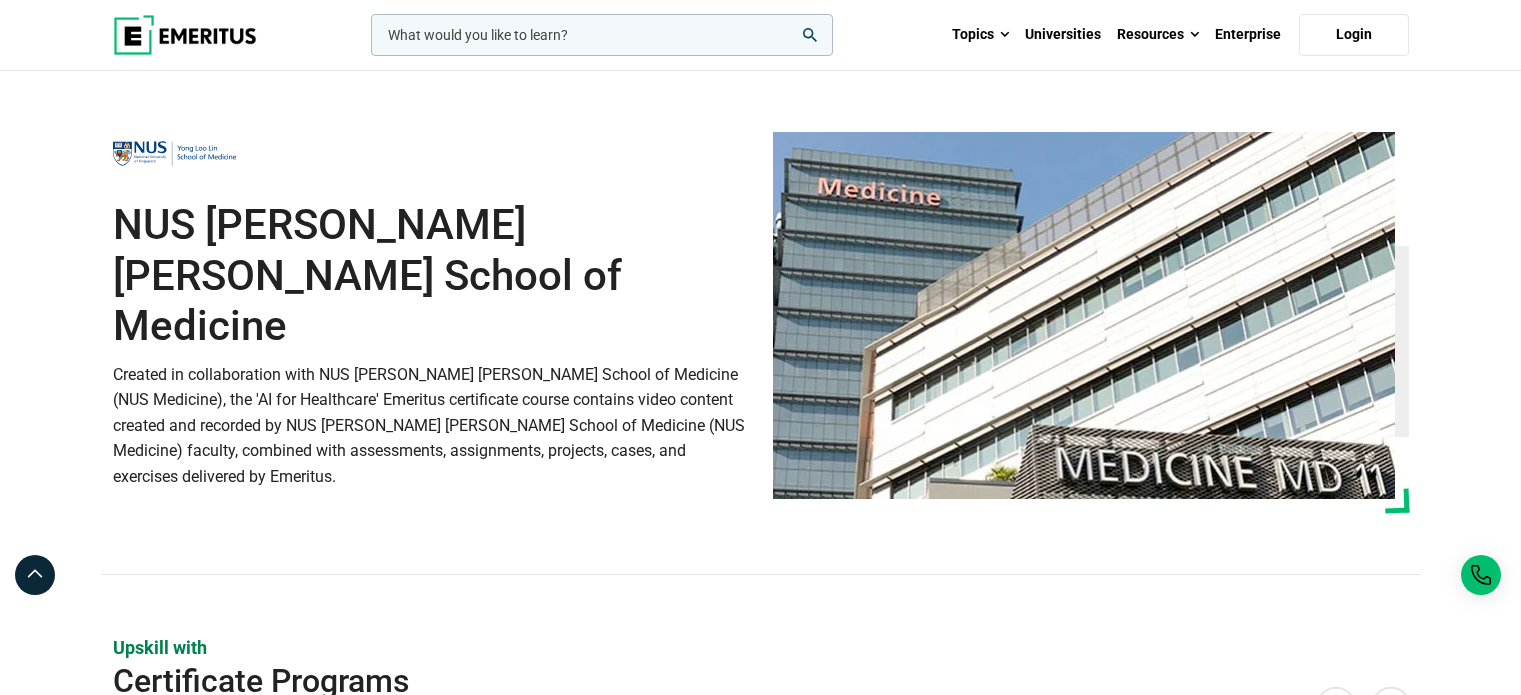 scroll, scrollTop: 57, scrollLeft: 0, axis: vertical 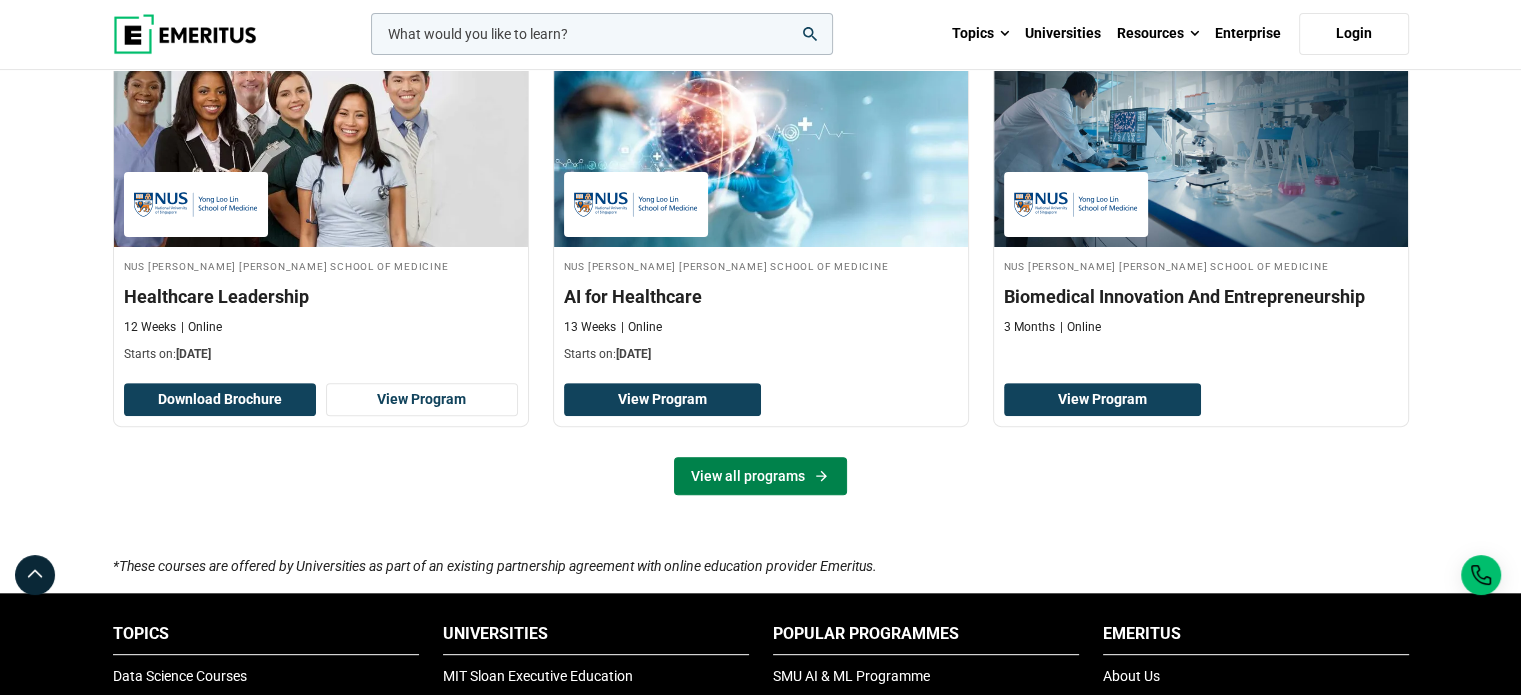 click on "View all programs" at bounding box center [760, 476] 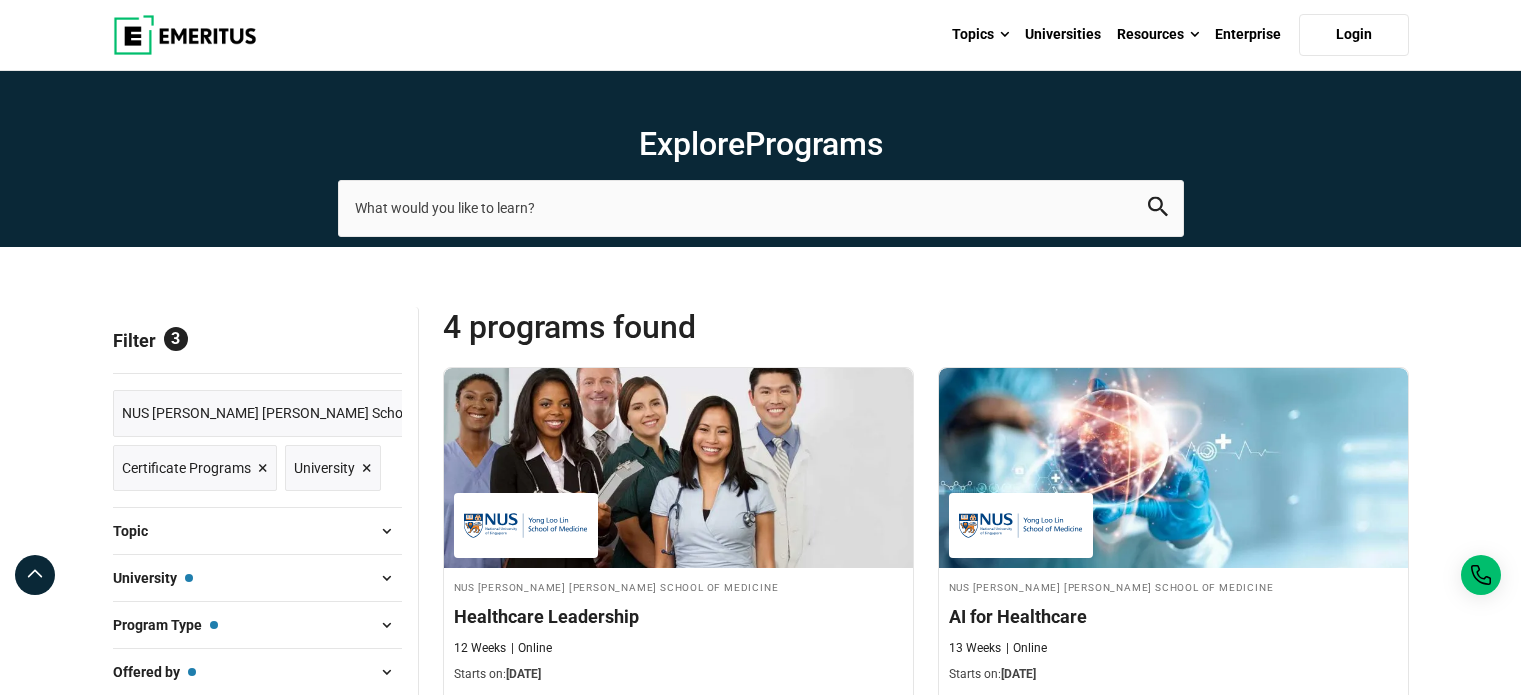 scroll, scrollTop: 0, scrollLeft: 0, axis: both 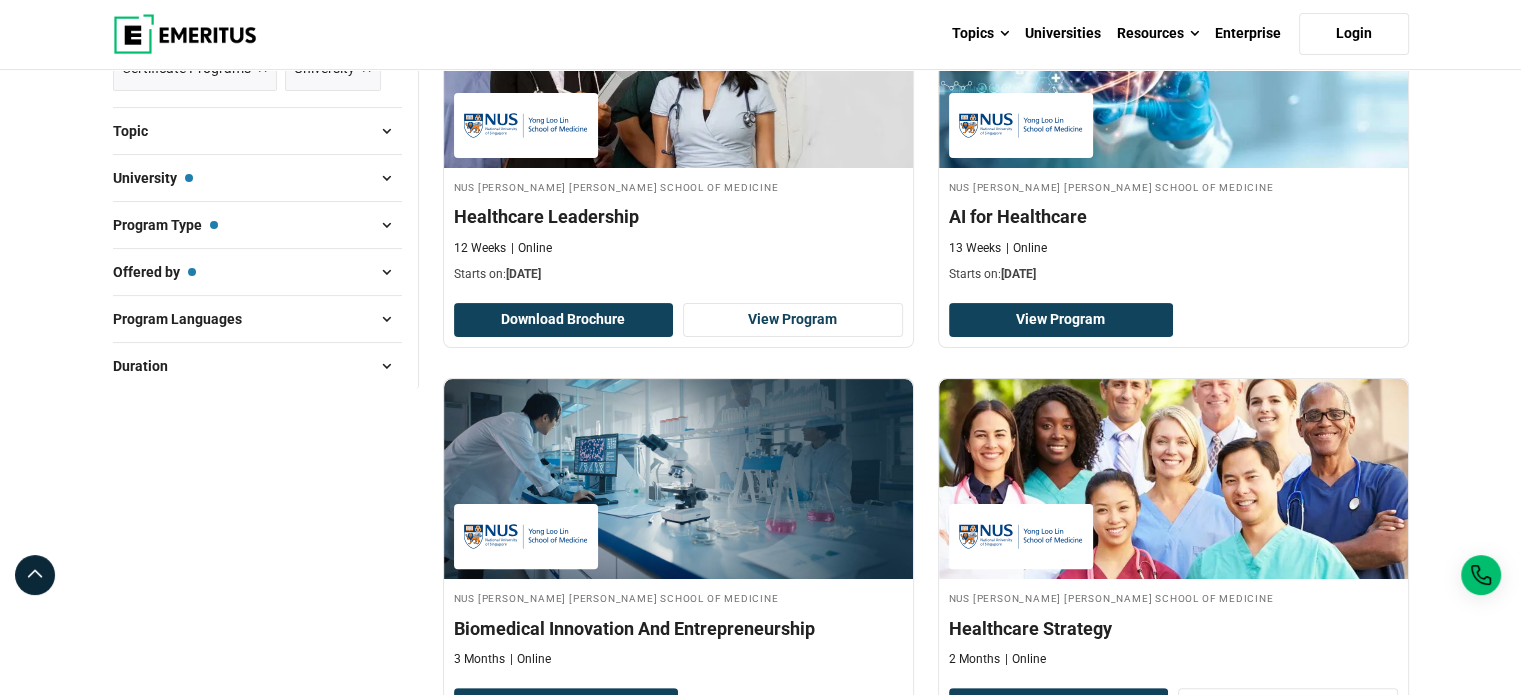 click on "Program Type — Certificate Programs" at bounding box center [257, 225] 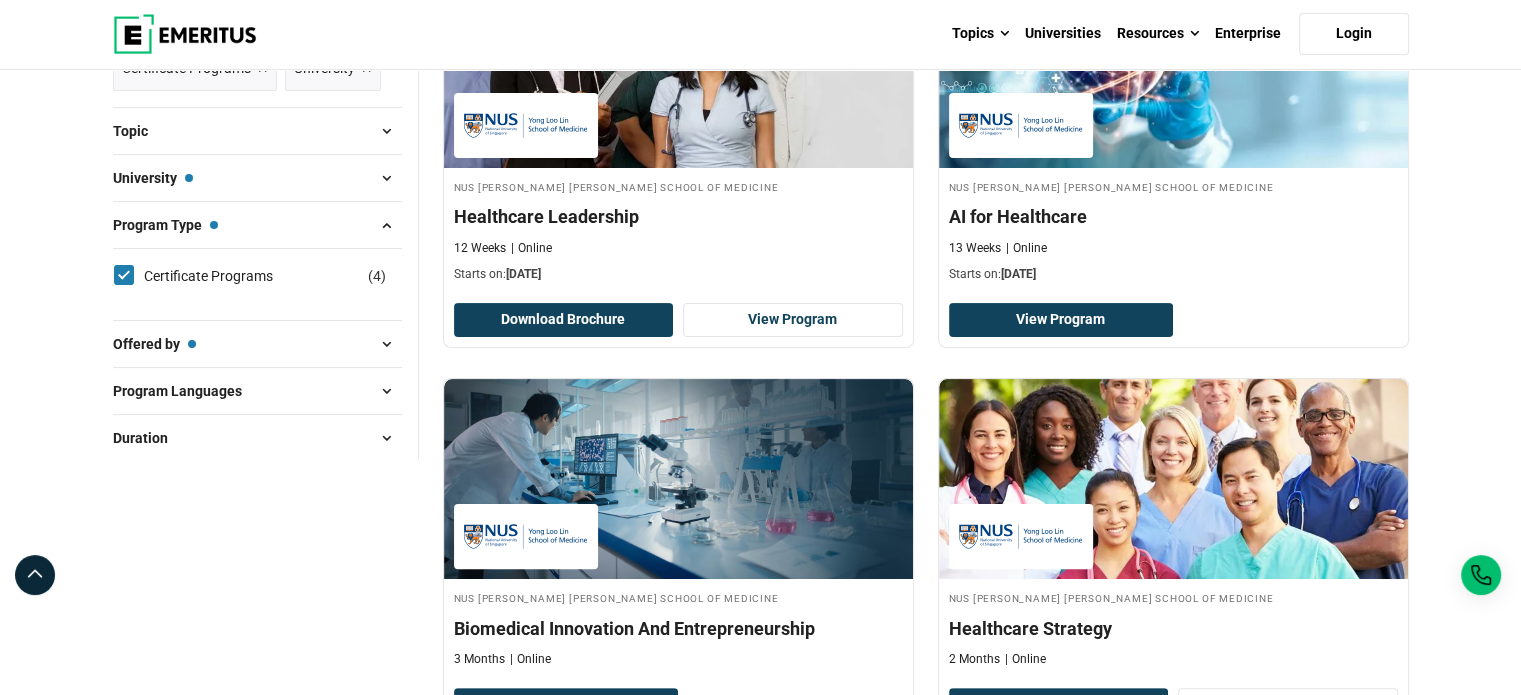 click at bounding box center [387, 225] 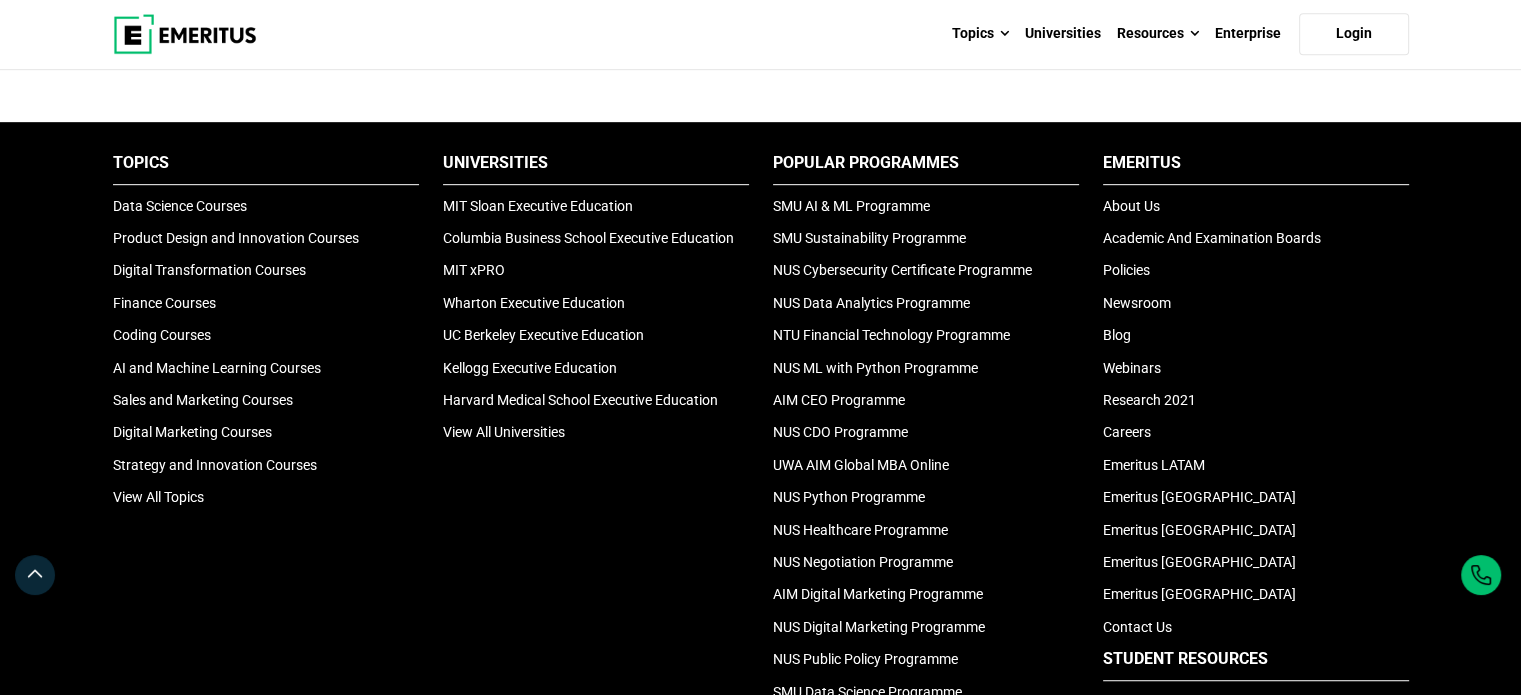 scroll, scrollTop: 1300, scrollLeft: 0, axis: vertical 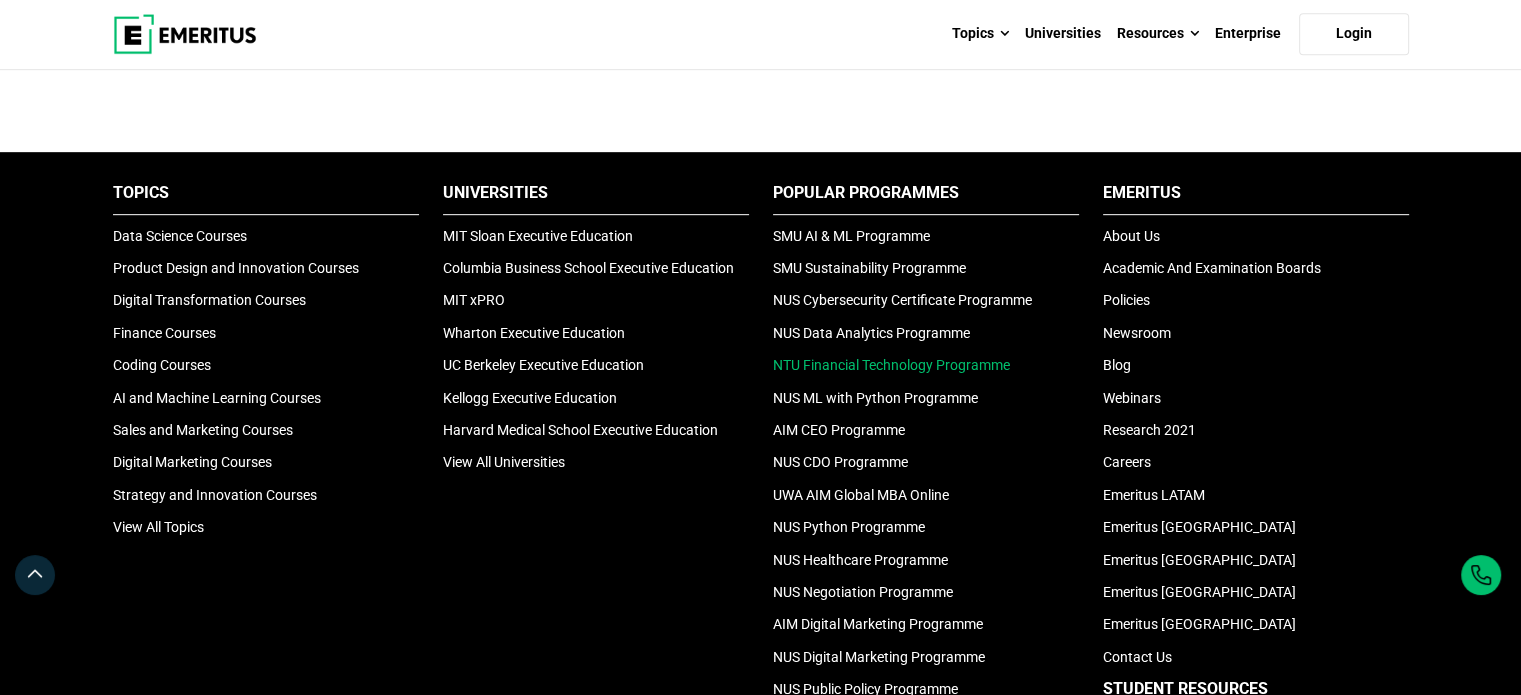 click on "NTU Financial Technology Programme" at bounding box center [891, 365] 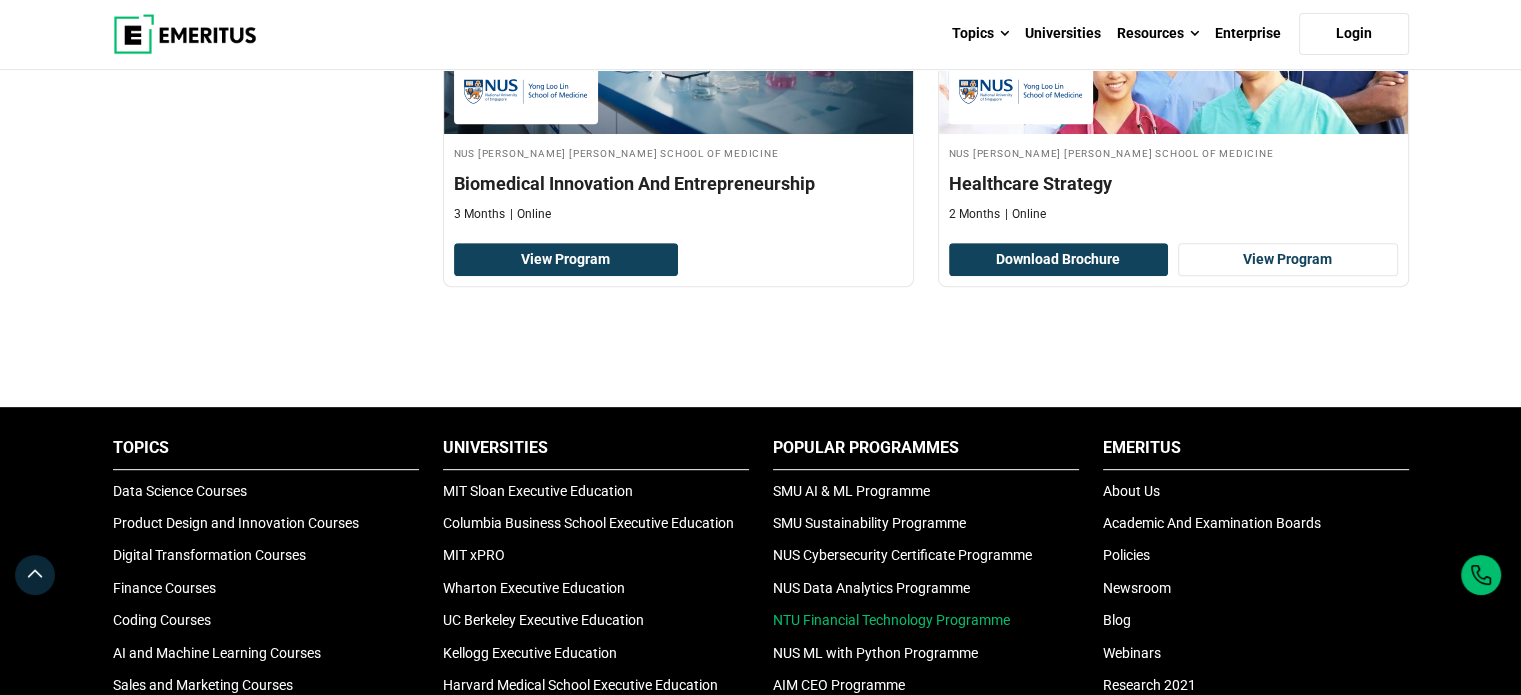 scroll, scrollTop: 900, scrollLeft: 0, axis: vertical 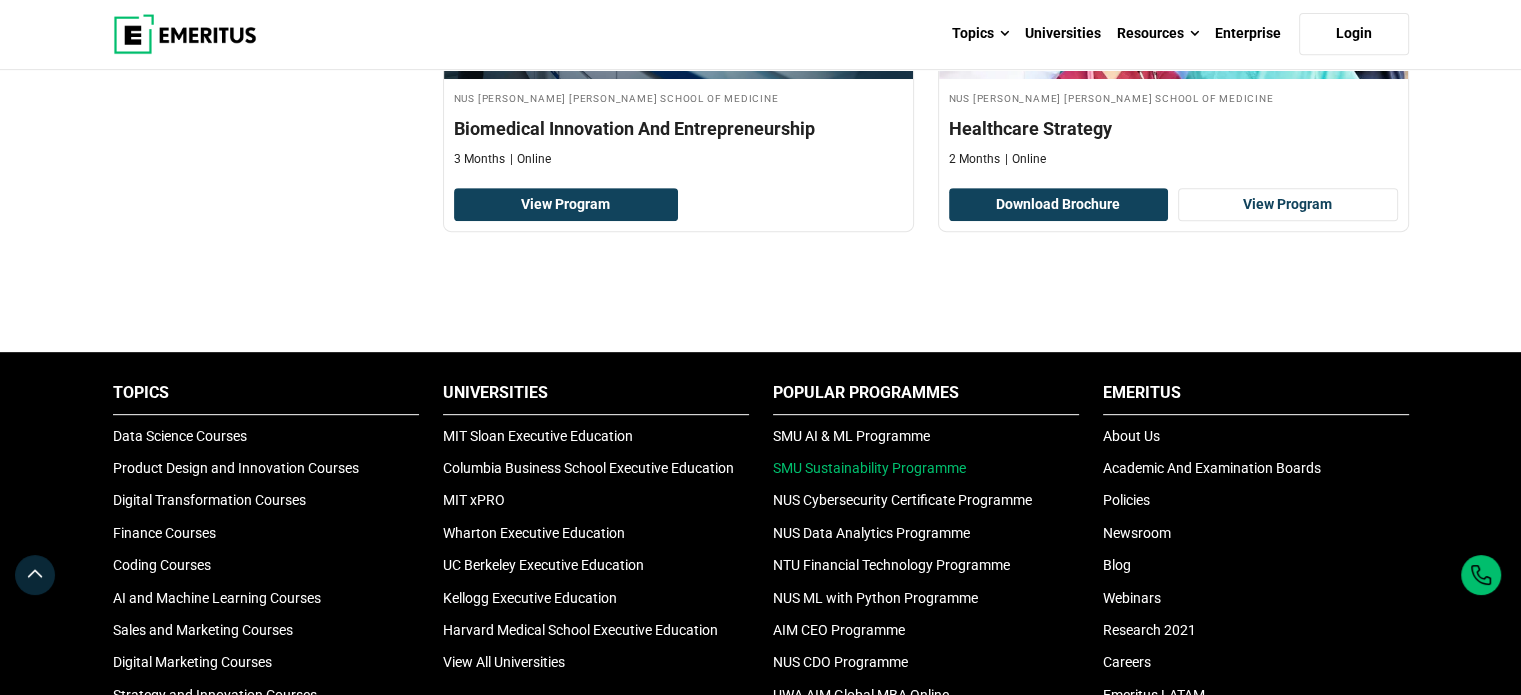click on "SMU Sustainability Programme" at bounding box center (869, 468) 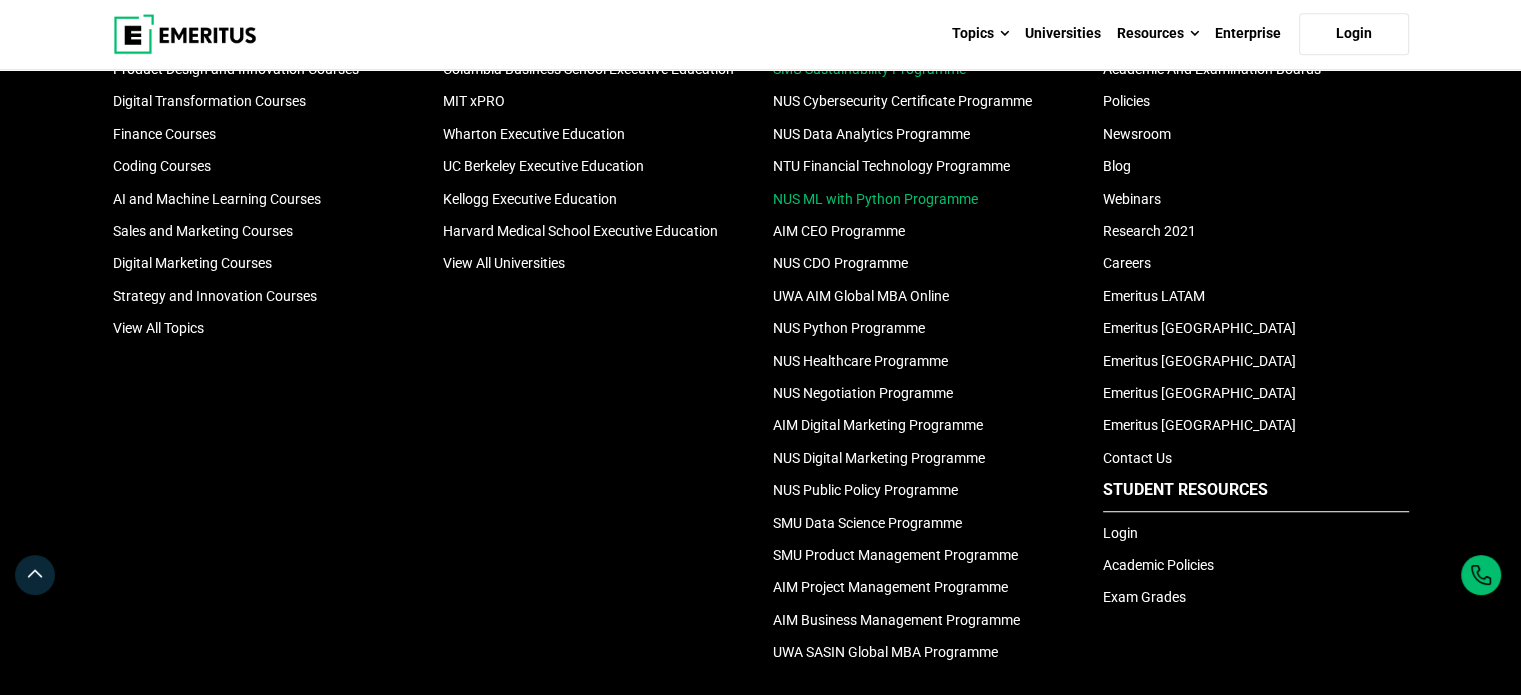 scroll, scrollTop: 1200, scrollLeft: 0, axis: vertical 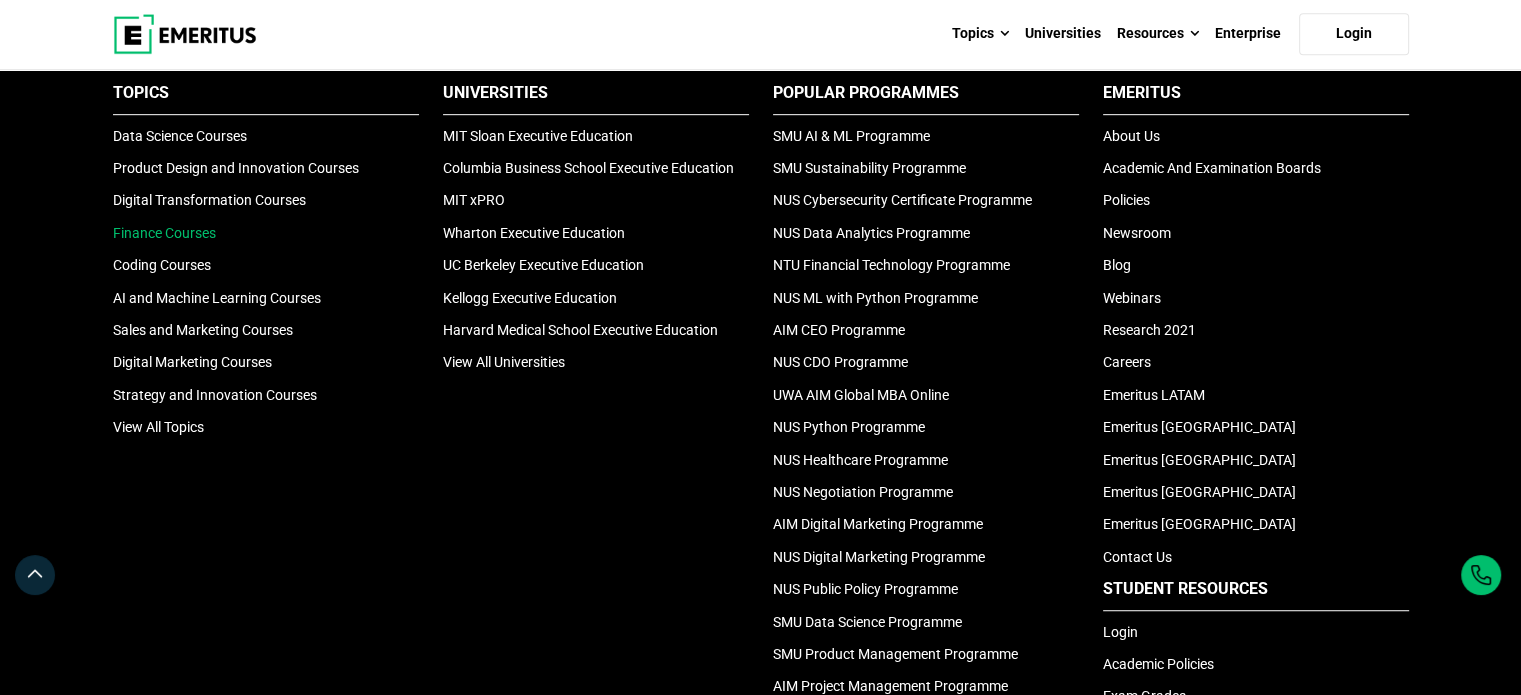 click on "Finance Courses" at bounding box center [164, 233] 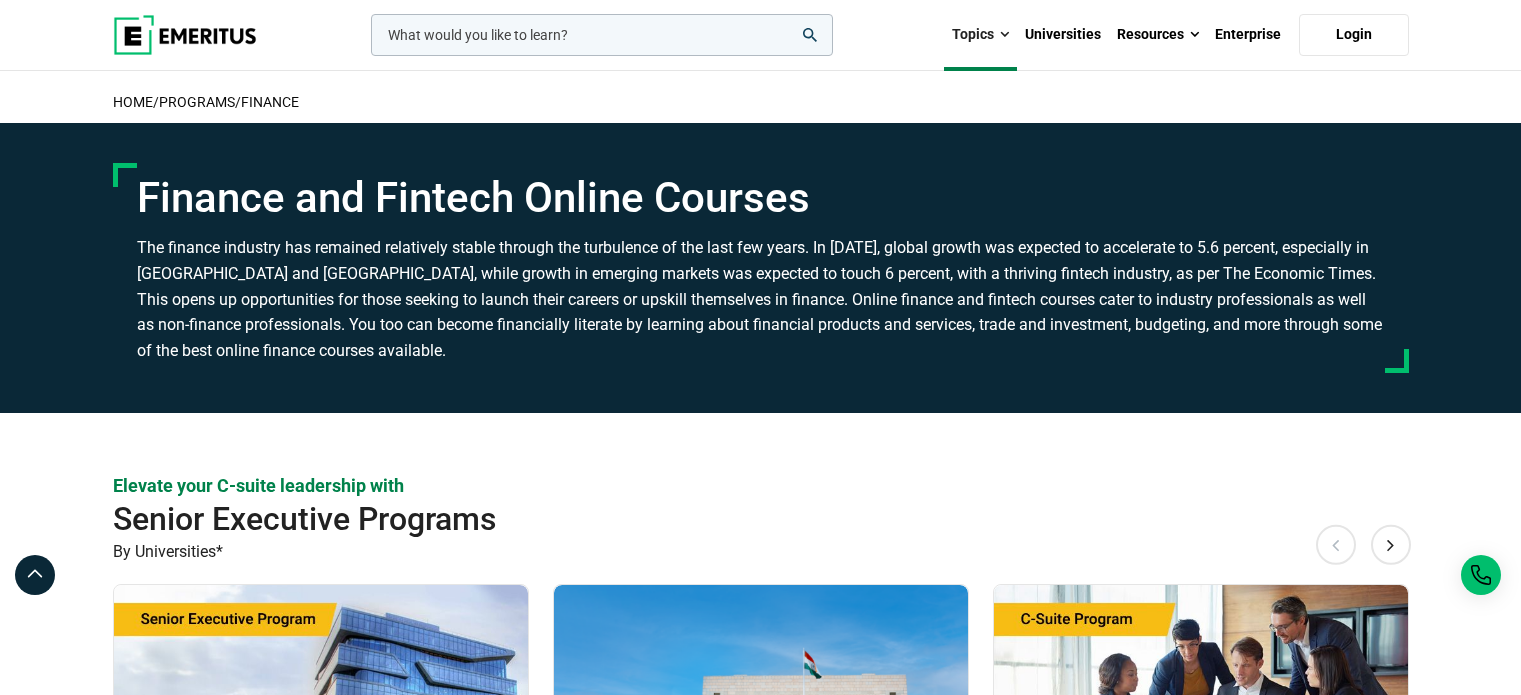 scroll, scrollTop: 300, scrollLeft: 0, axis: vertical 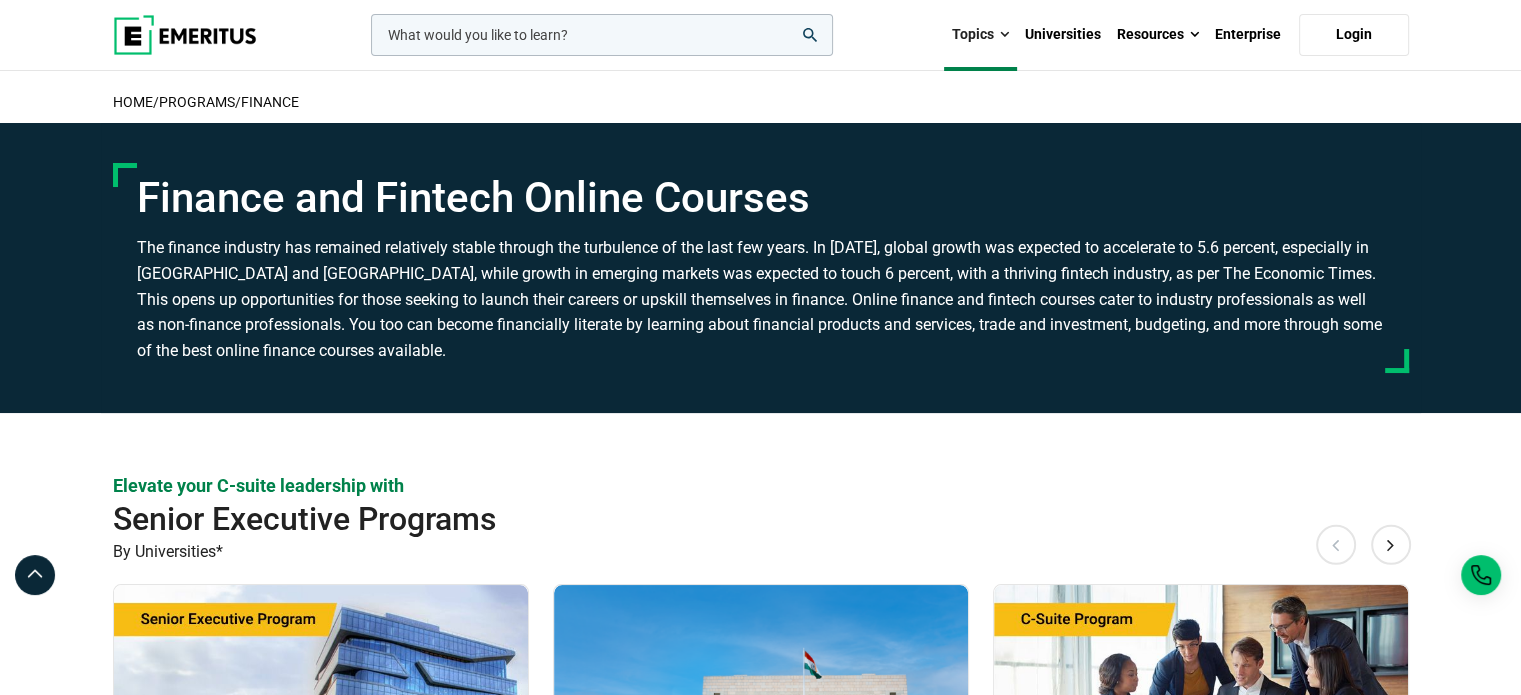 click on "leadership marketing project management data science product management
Topics
AI and Machine Learning By 2023, 40 percent of infrastructure and operations teams in large organizations are expected to utilize solutions augmented by artificial intelligence and machine learning, as per Gartner. This promises to revolutionize business practices across industries, from healthcare to finance. As the scope of applications for these disciplines continues to broaden, the need for professionals to understand and implement them will only grow. You too can be a part of this revolution. Coding Data Science and Analytics Digital Marketing Digital Transformation Finance Product Design and Innovation Sales and Marketing Strategy and Innovation" at bounding box center [761, 35] 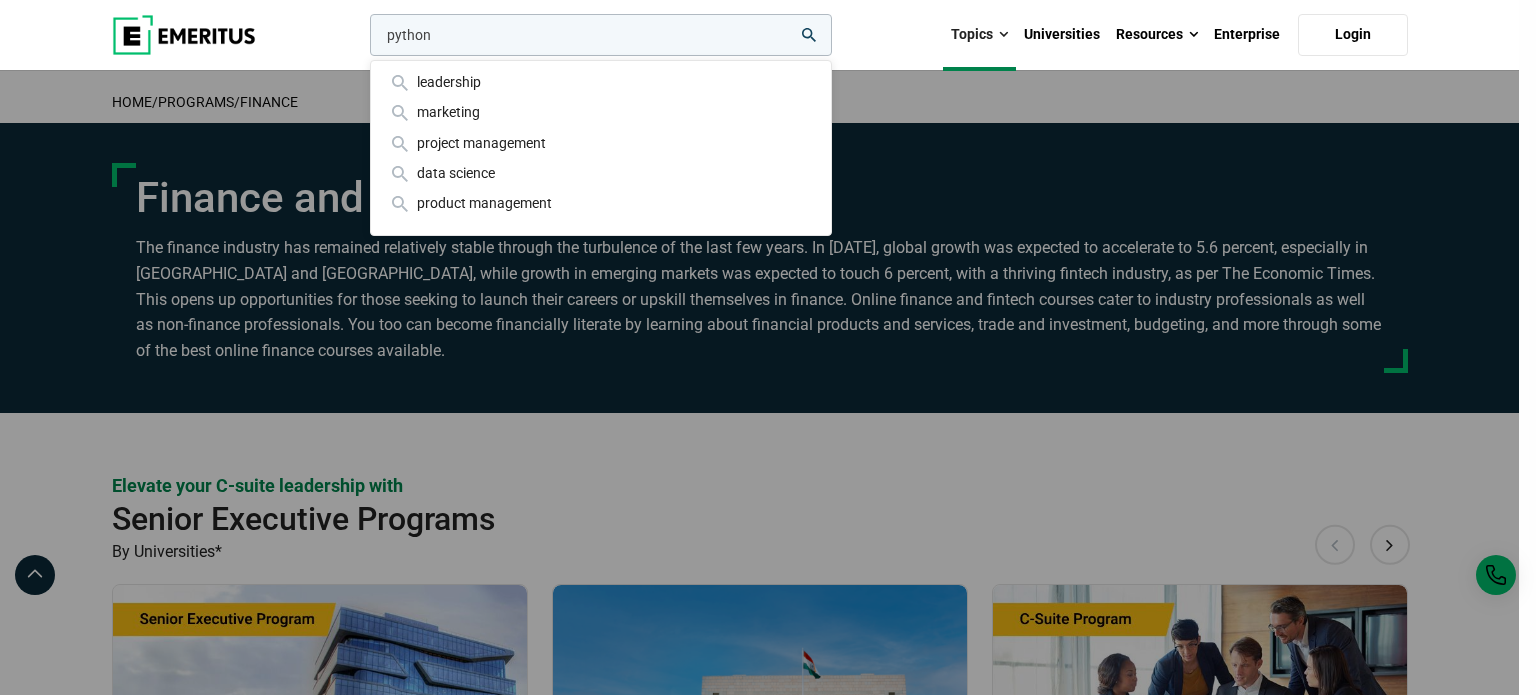 click on "python" at bounding box center [601, 35] 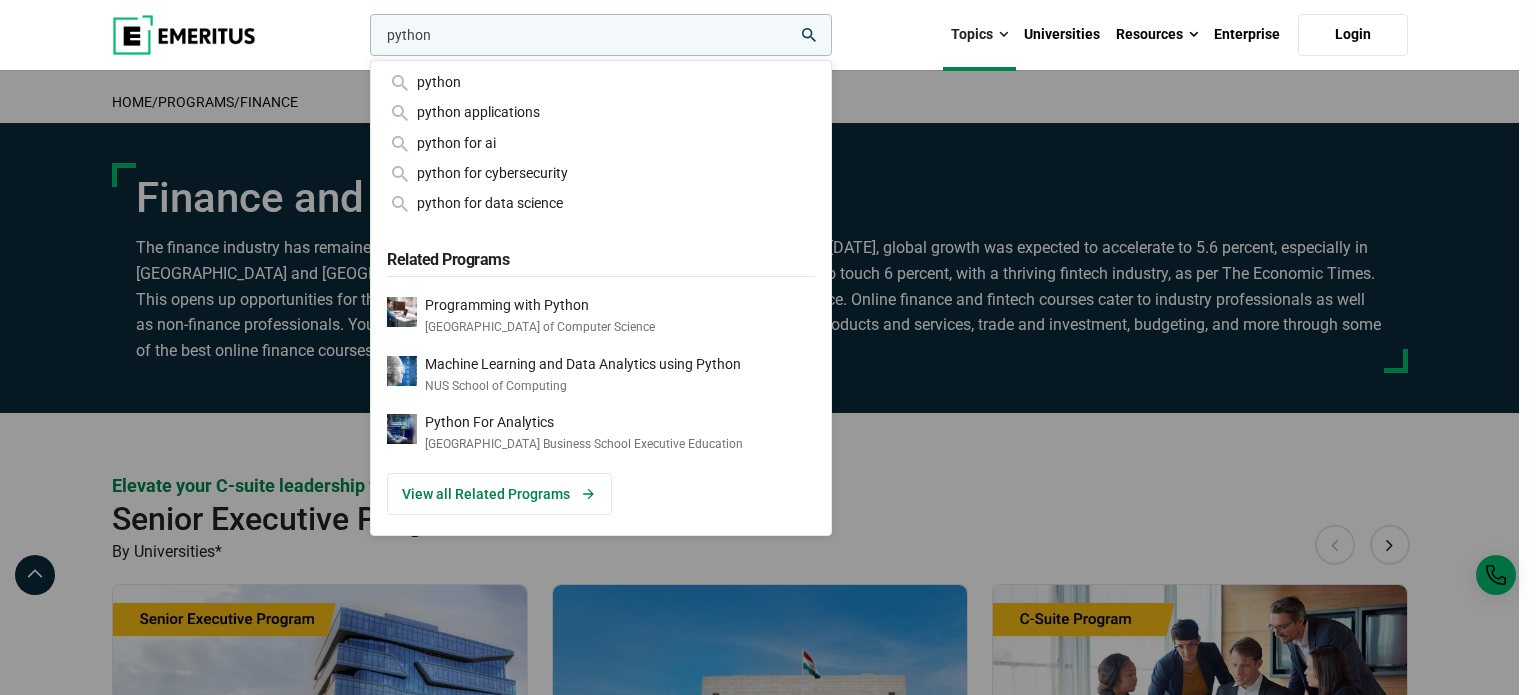 click 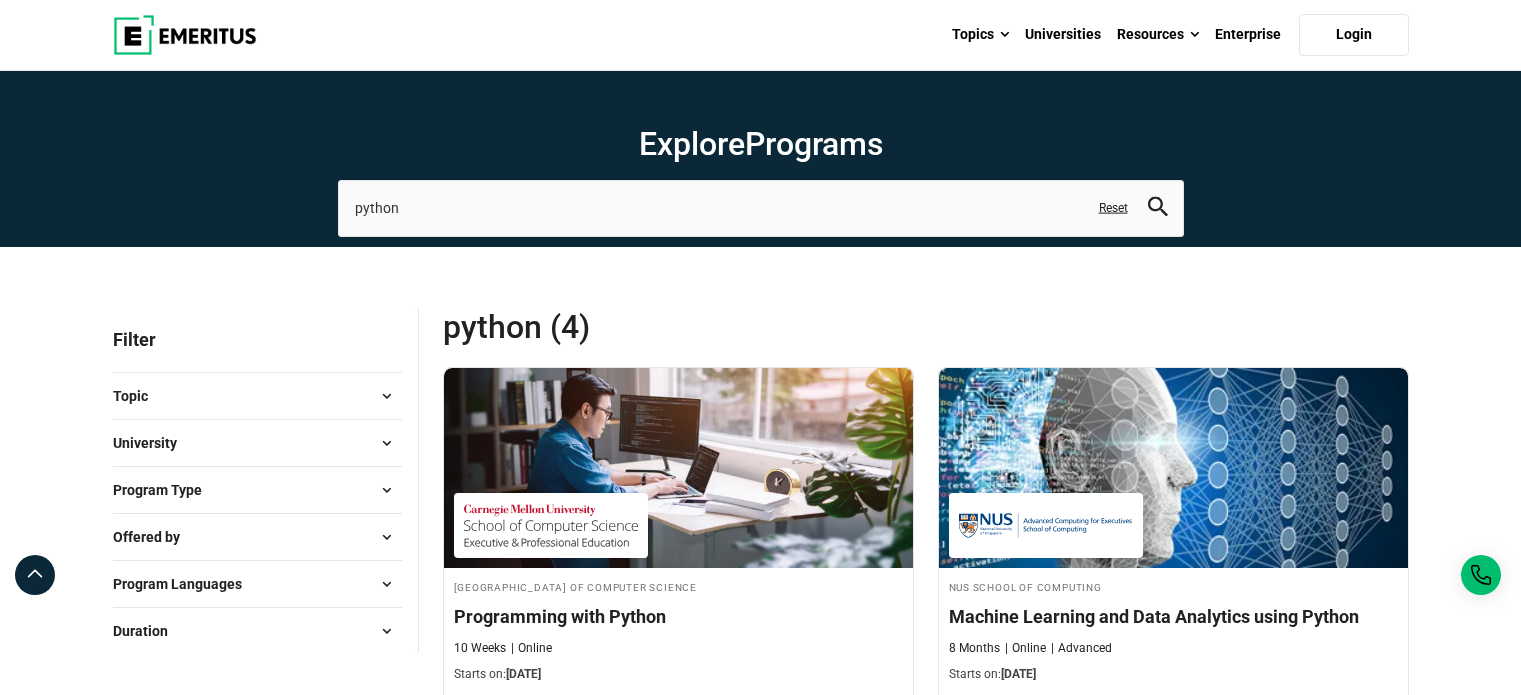 scroll, scrollTop: 100, scrollLeft: 0, axis: vertical 